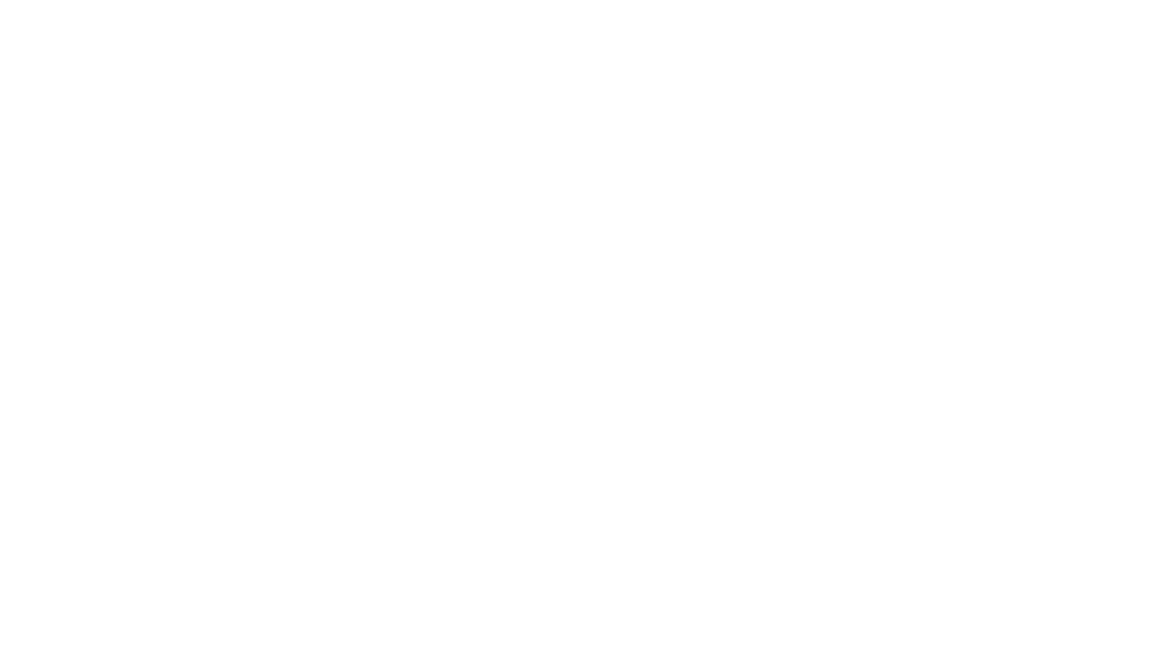 scroll, scrollTop: 0, scrollLeft: 0, axis: both 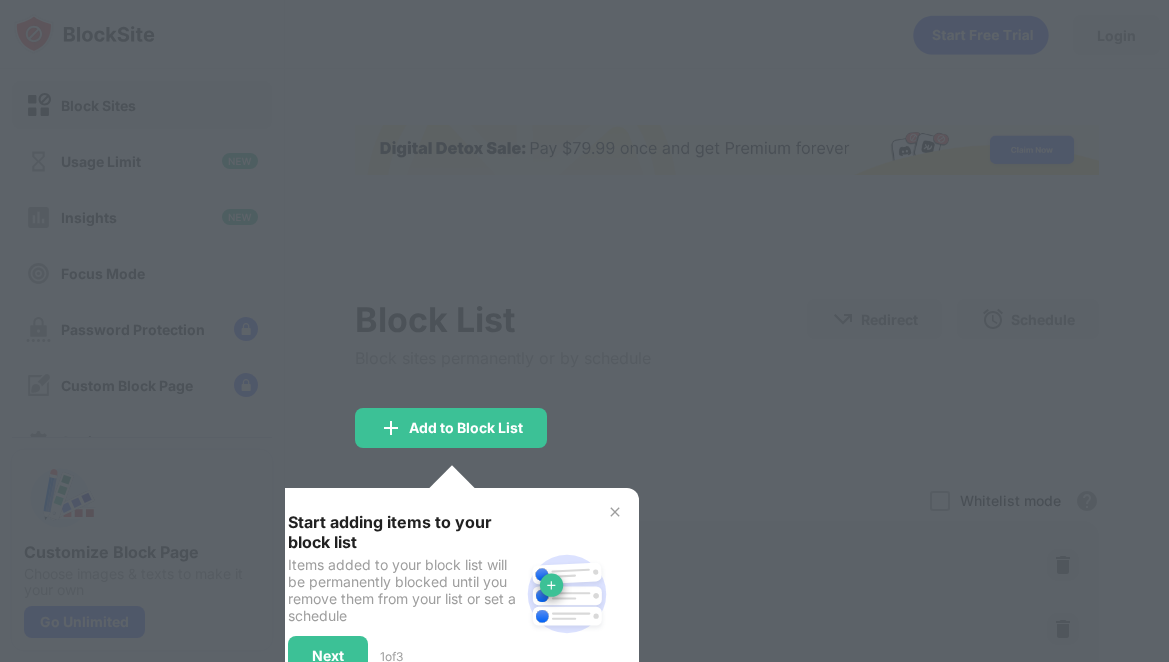 click at bounding box center [584, 331] 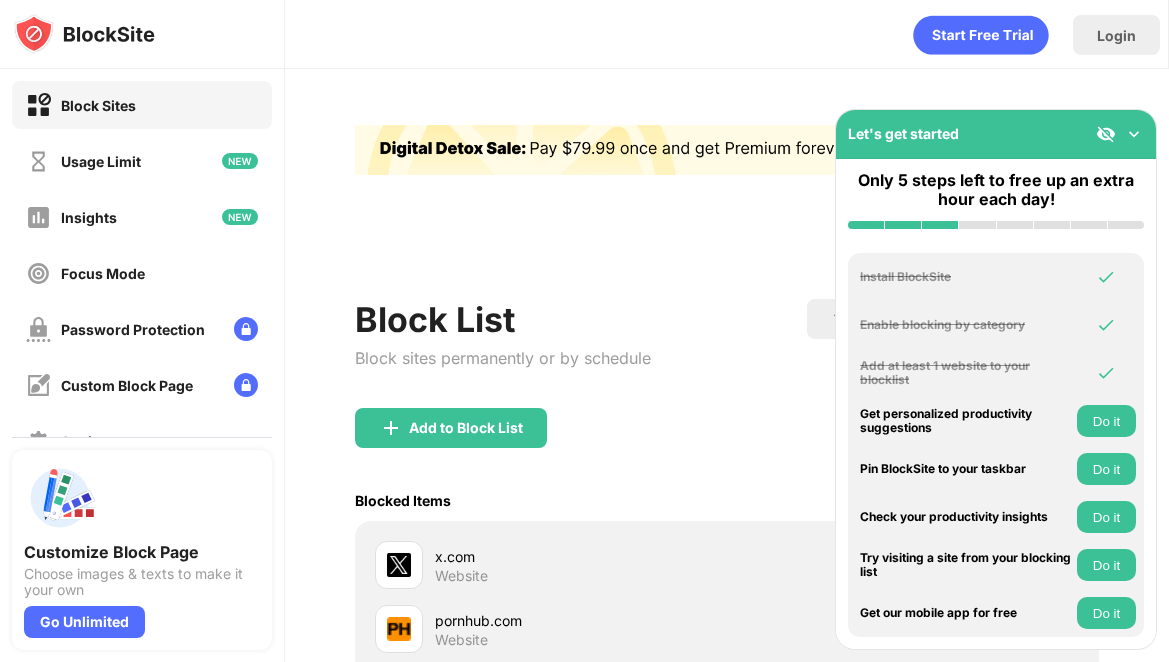 scroll, scrollTop: 0, scrollLeft: 0, axis: both 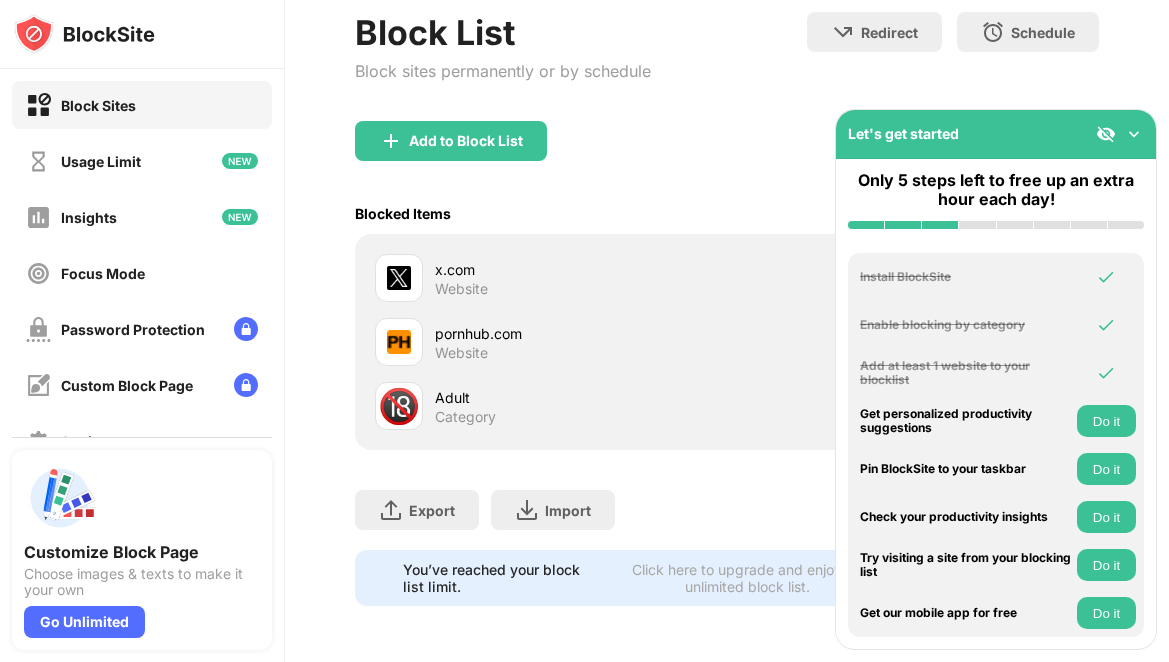 click at bounding box center [1134, 134] 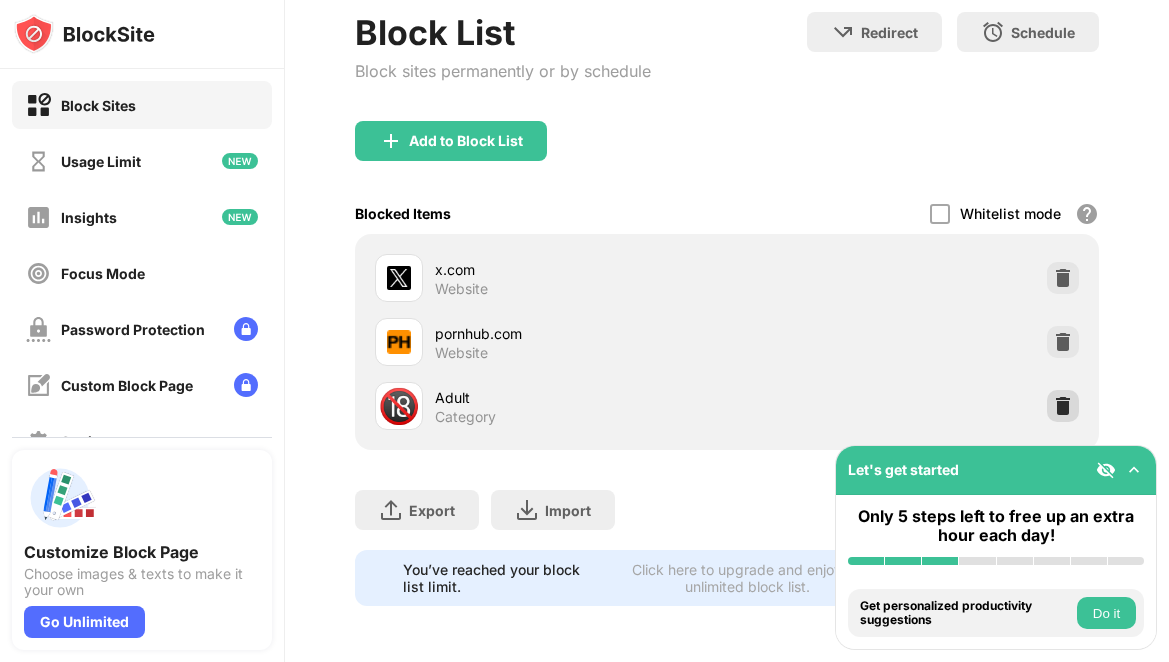 click at bounding box center [1063, 406] 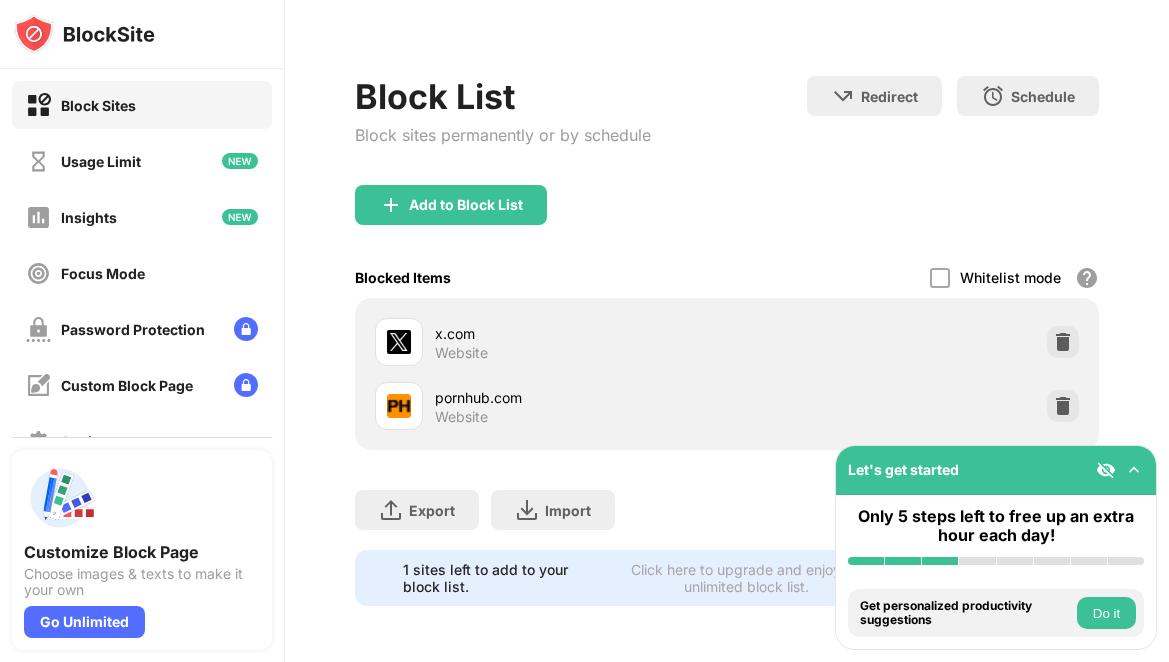 scroll, scrollTop: 237, scrollLeft: 0, axis: vertical 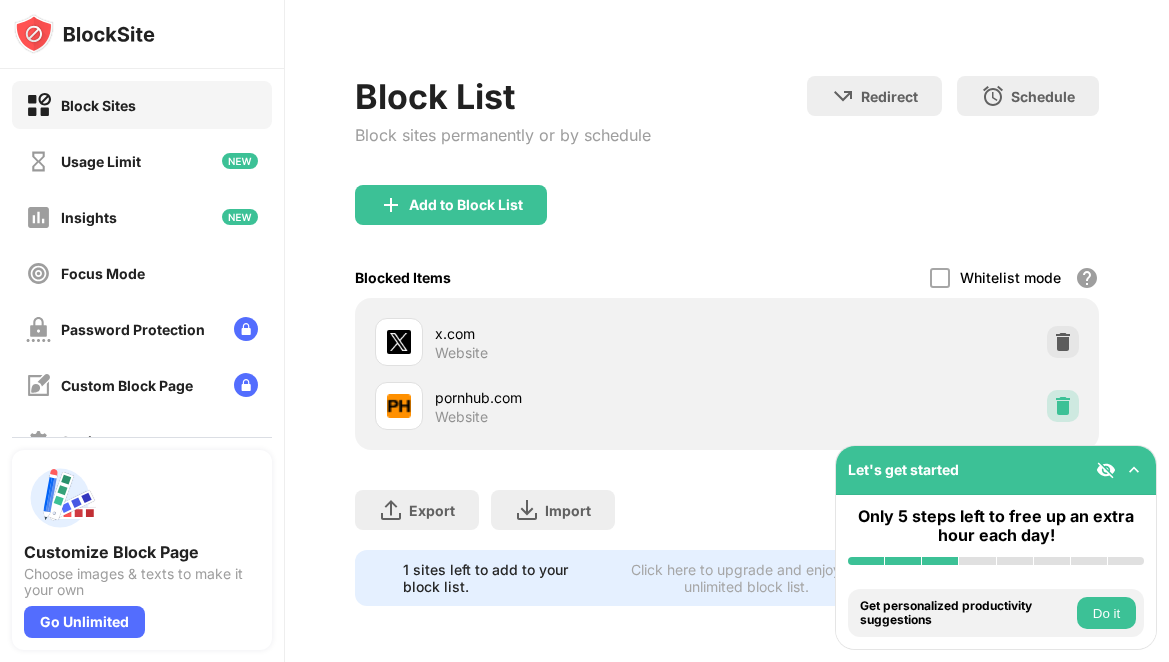 click at bounding box center [1063, 406] 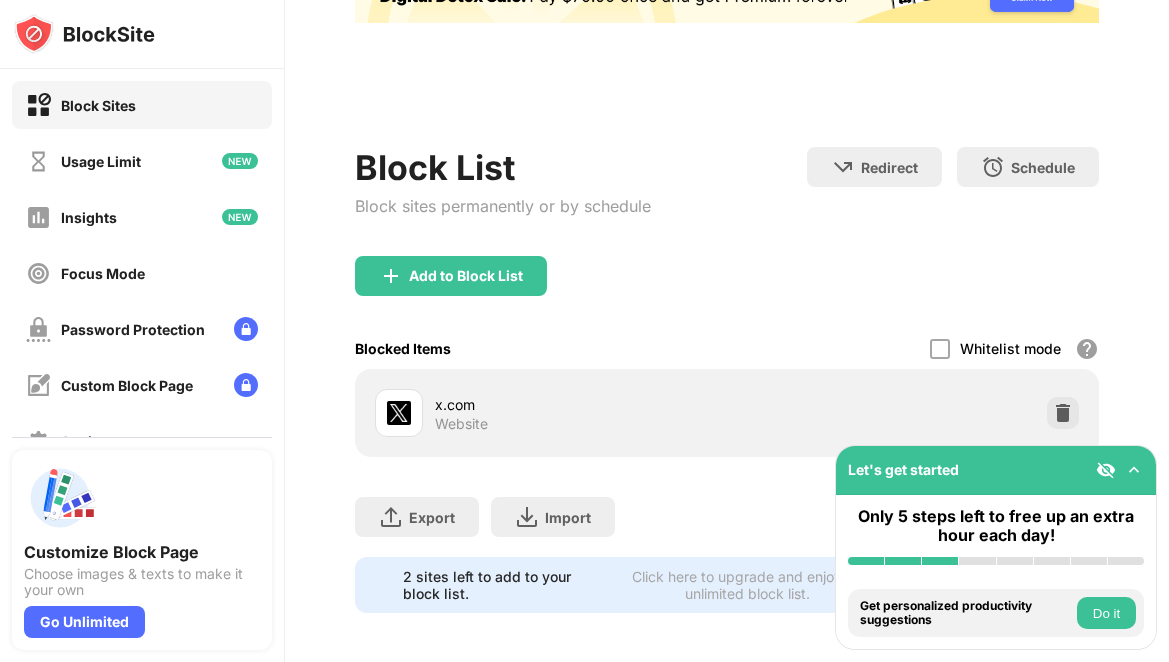 scroll, scrollTop: 151, scrollLeft: 0, axis: vertical 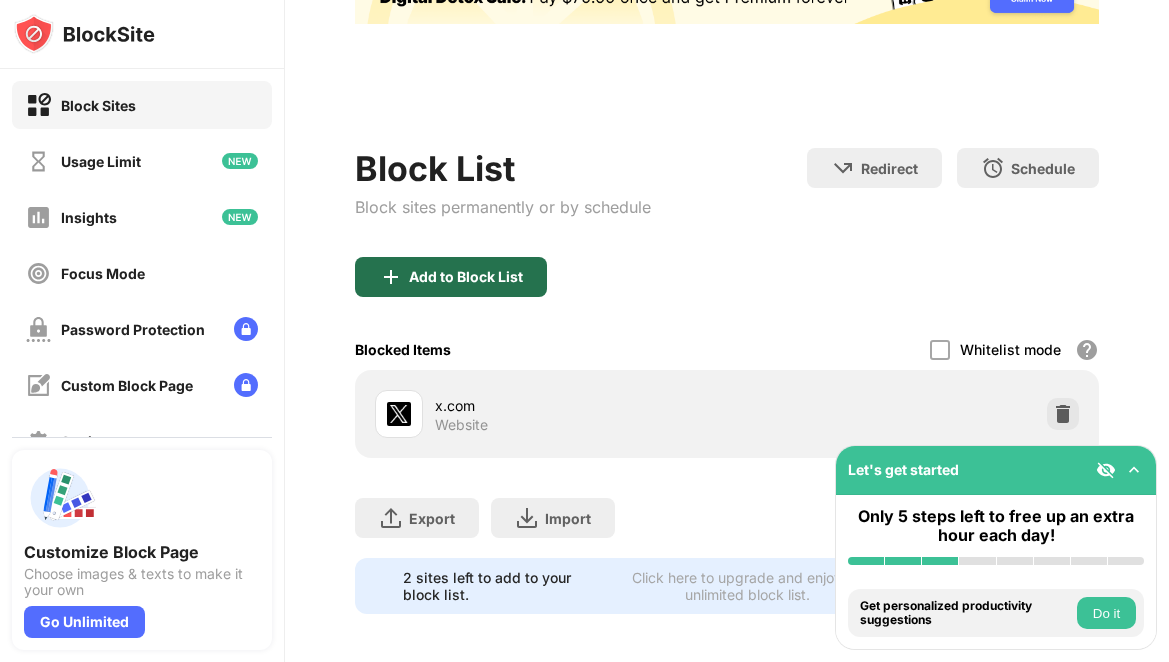 click on "Add to Block List" at bounding box center [466, 277] 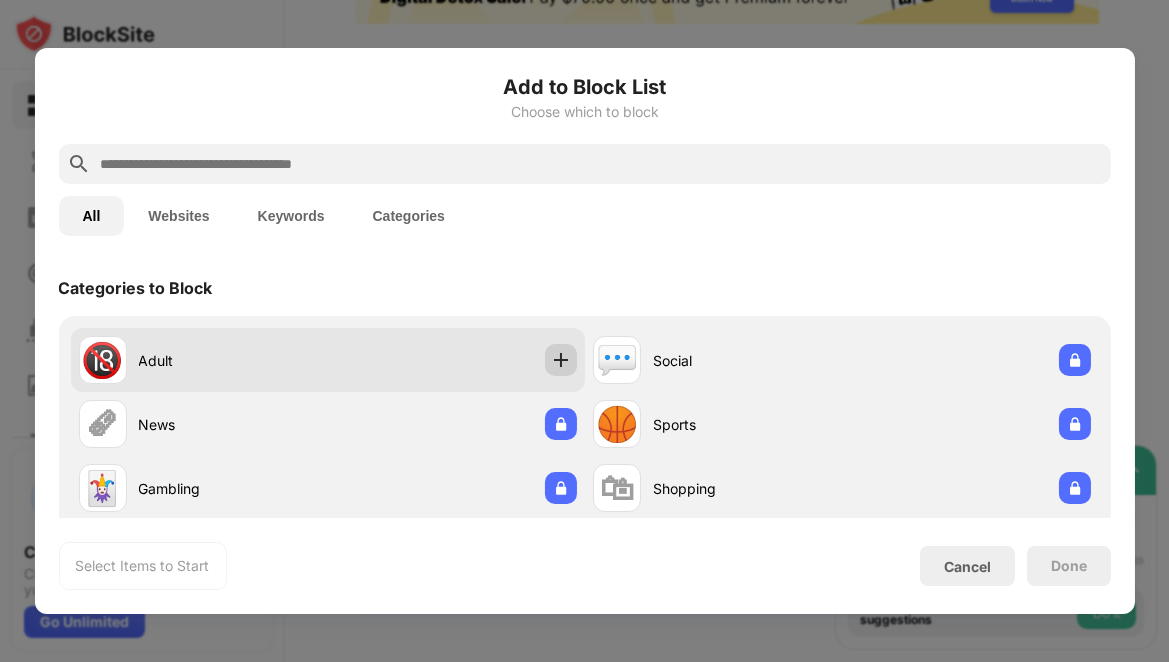 click at bounding box center [561, 360] 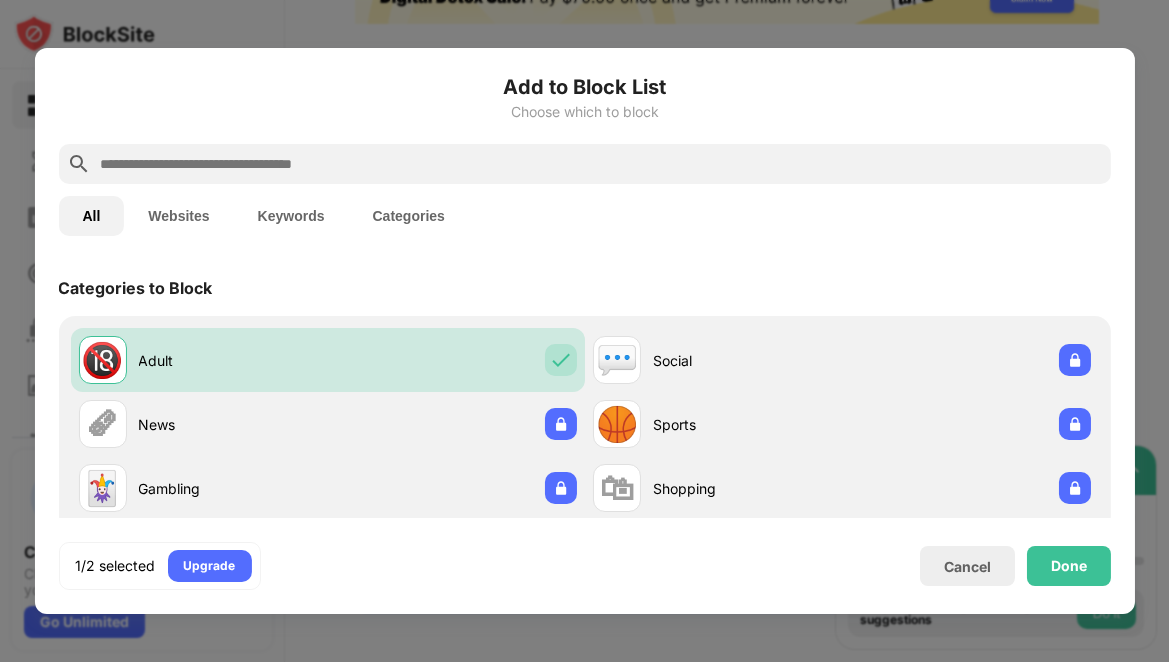 scroll, scrollTop: 21, scrollLeft: 0, axis: vertical 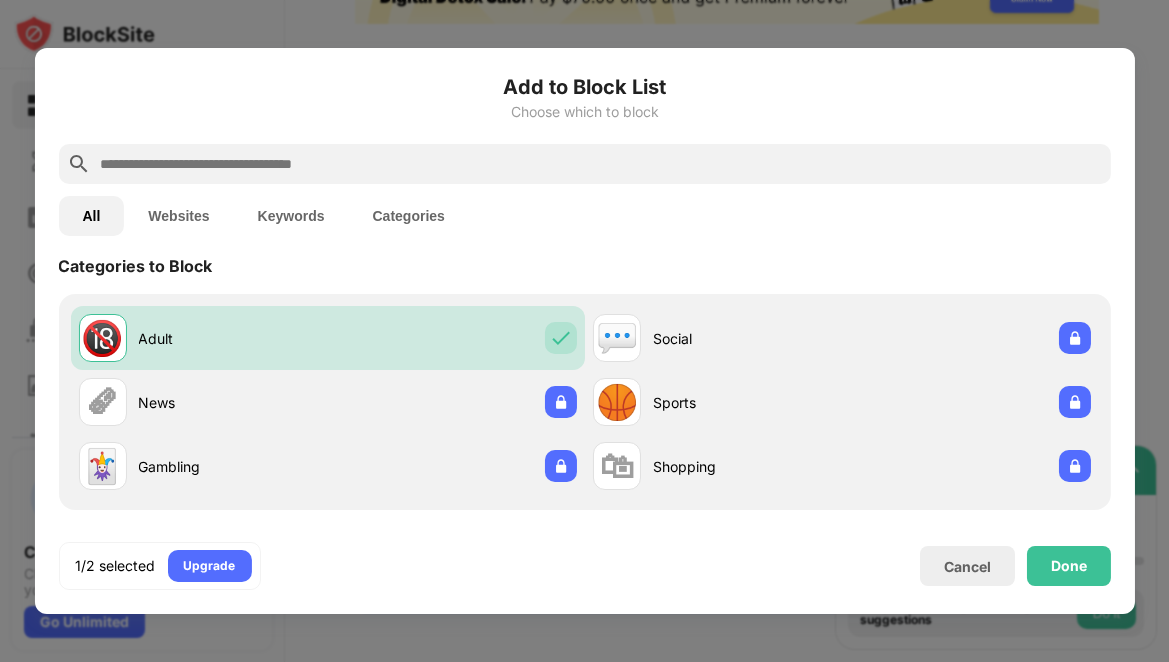 click at bounding box center (600, 164) 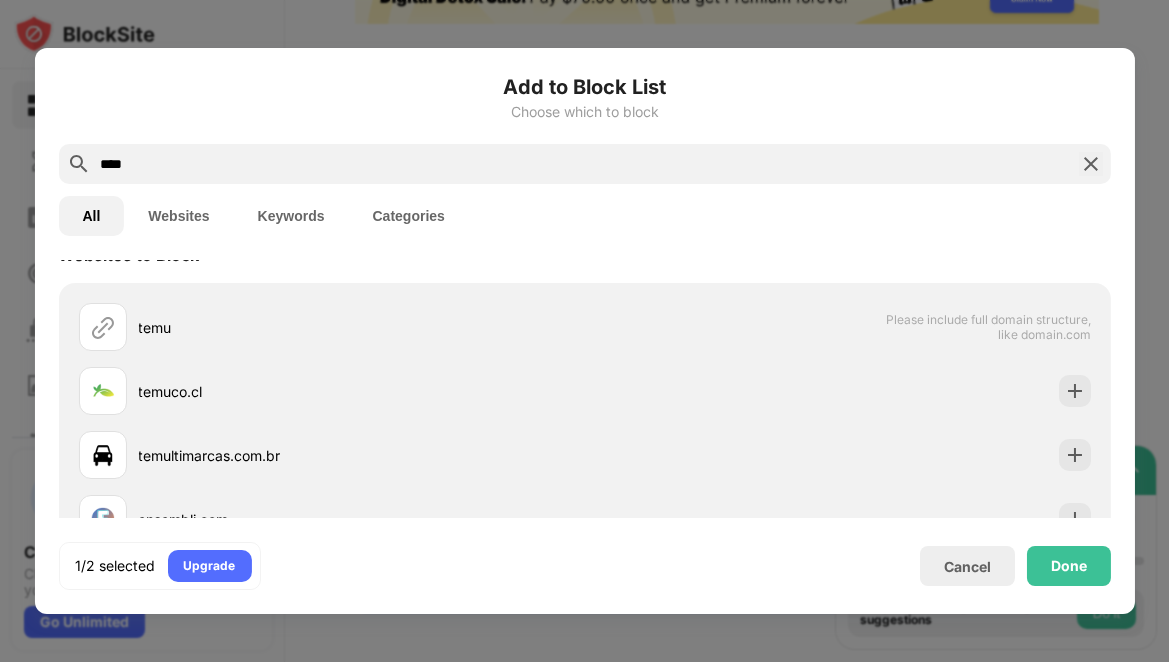scroll, scrollTop: 0, scrollLeft: 0, axis: both 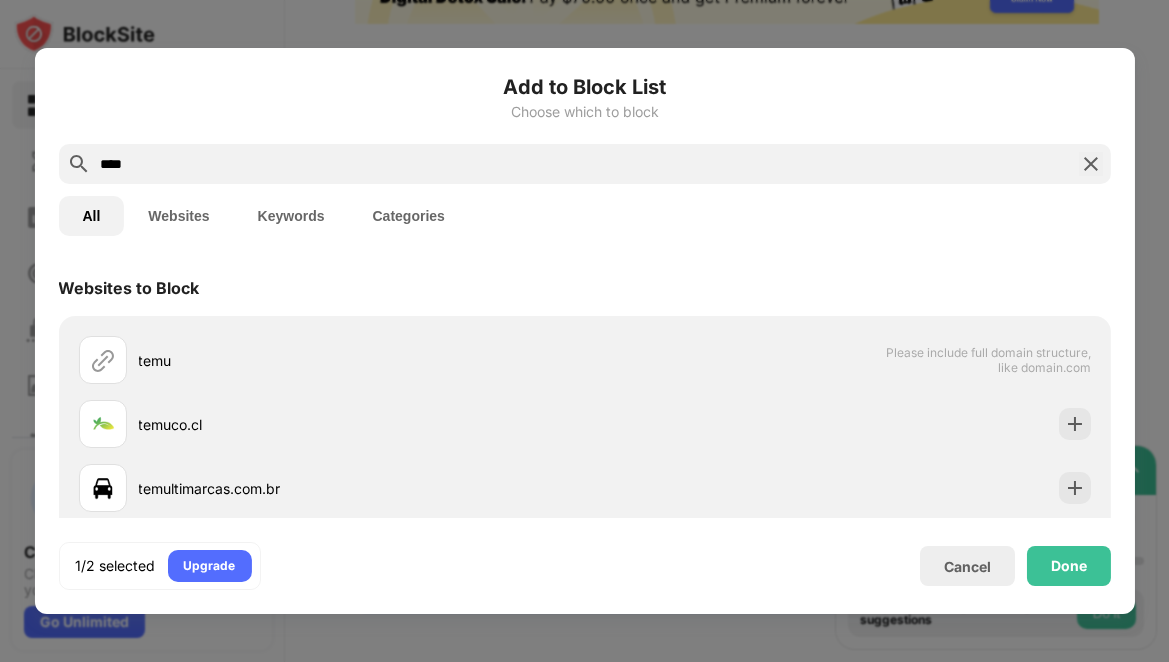 click on "Websites" at bounding box center [178, 216] 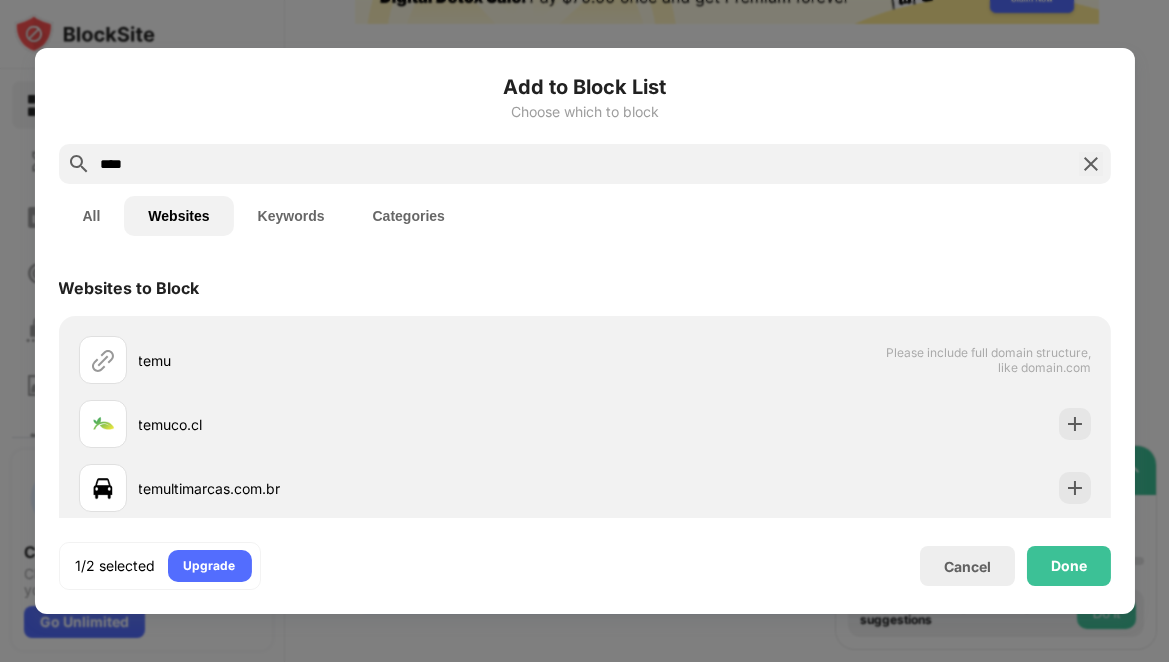 click on "****" at bounding box center [584, 164] 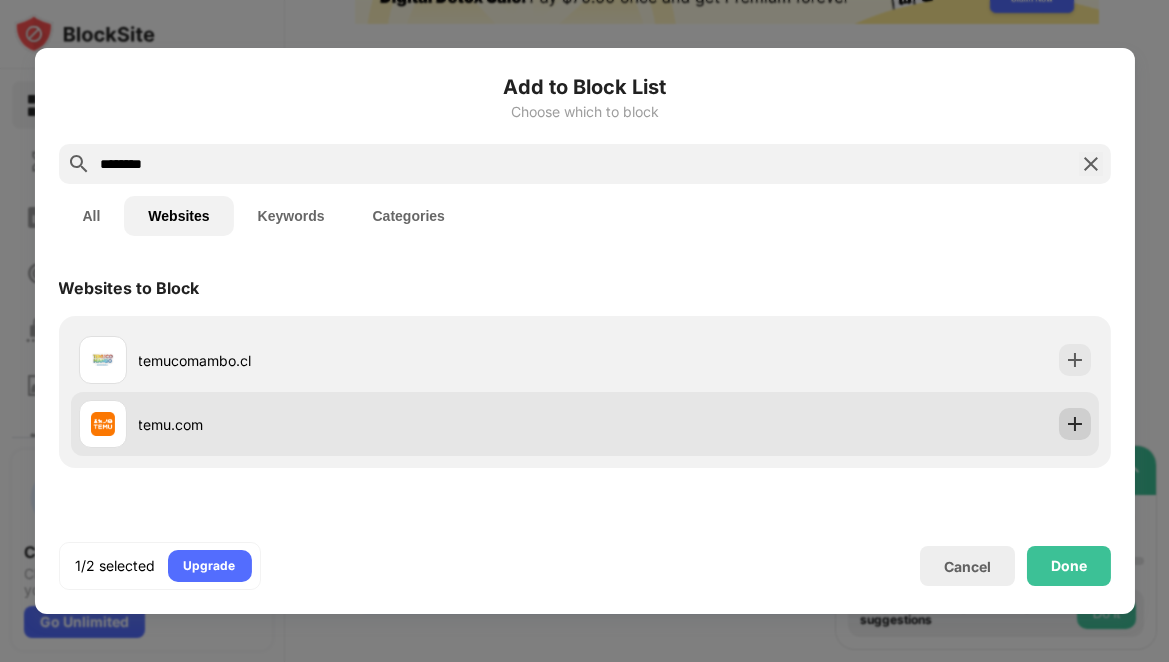 type on "********" 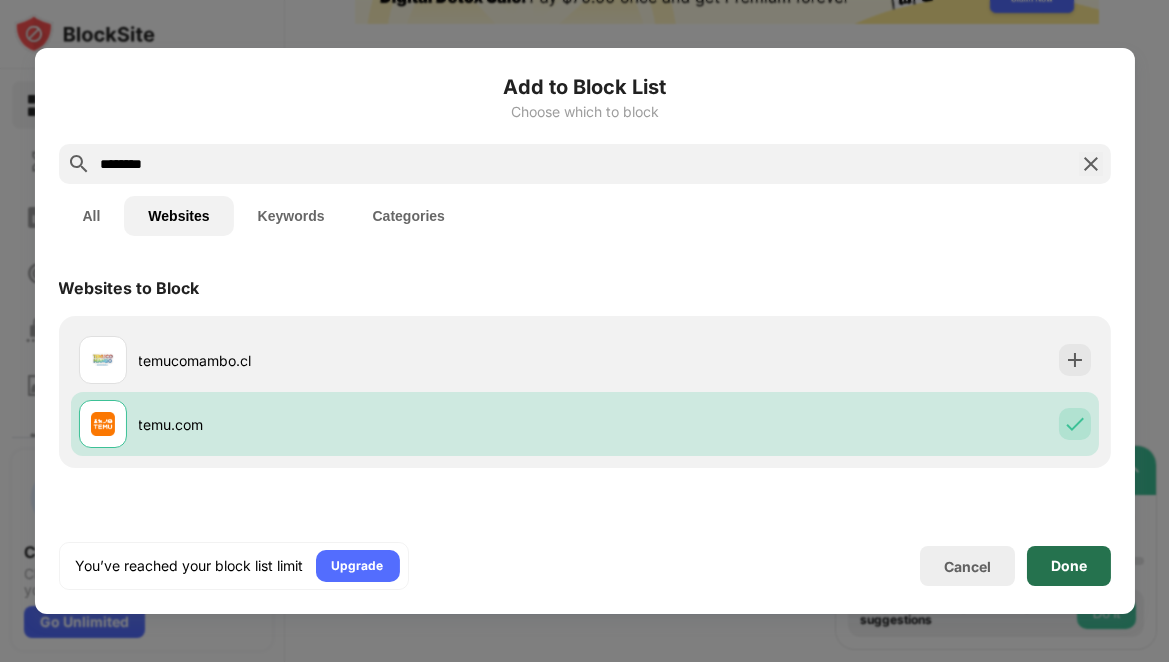 click on "Done" at bounding box center (1069, 566) 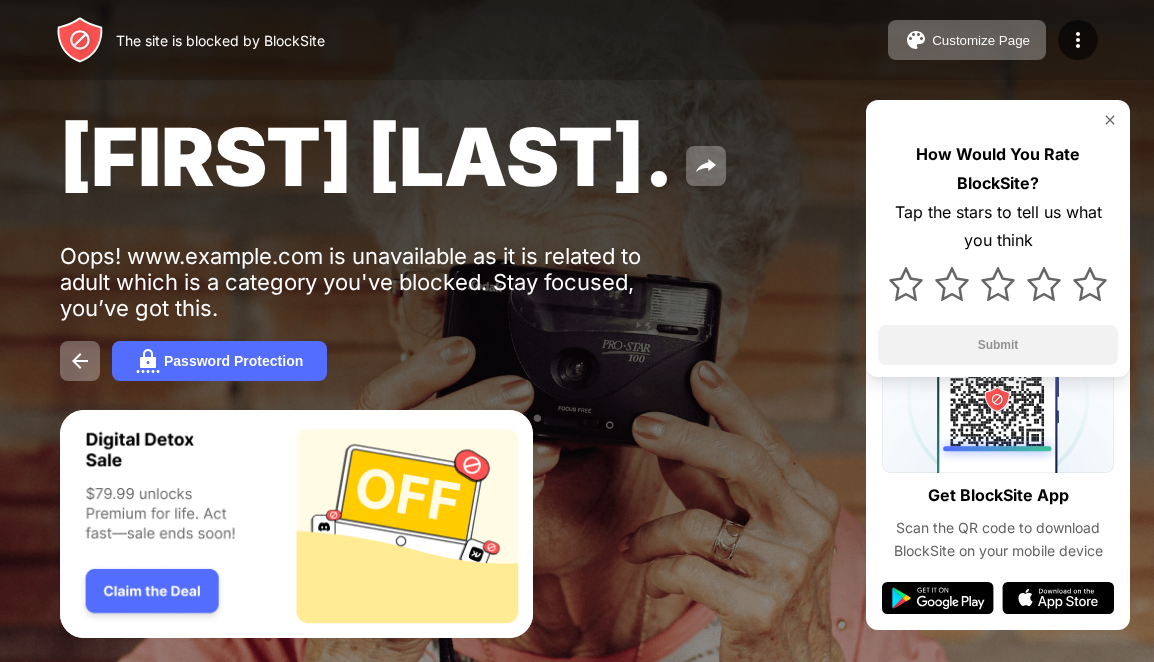 scroll, scrollTop: 0, scrollLeft: 0, axis: both 